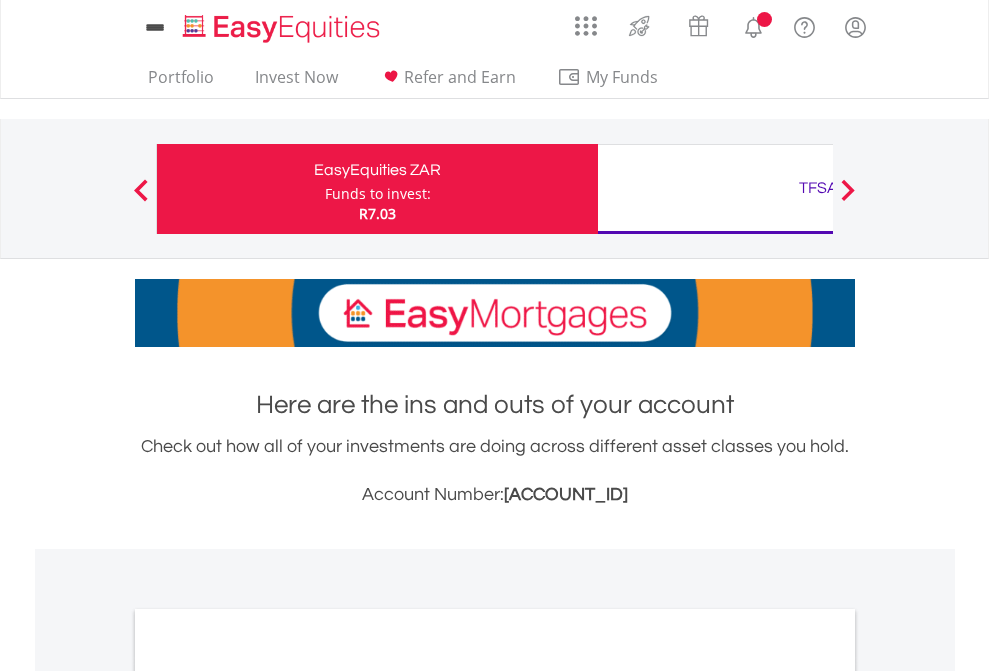 scroll, scrollTop: 0, scrollLeft: 0, axis: both 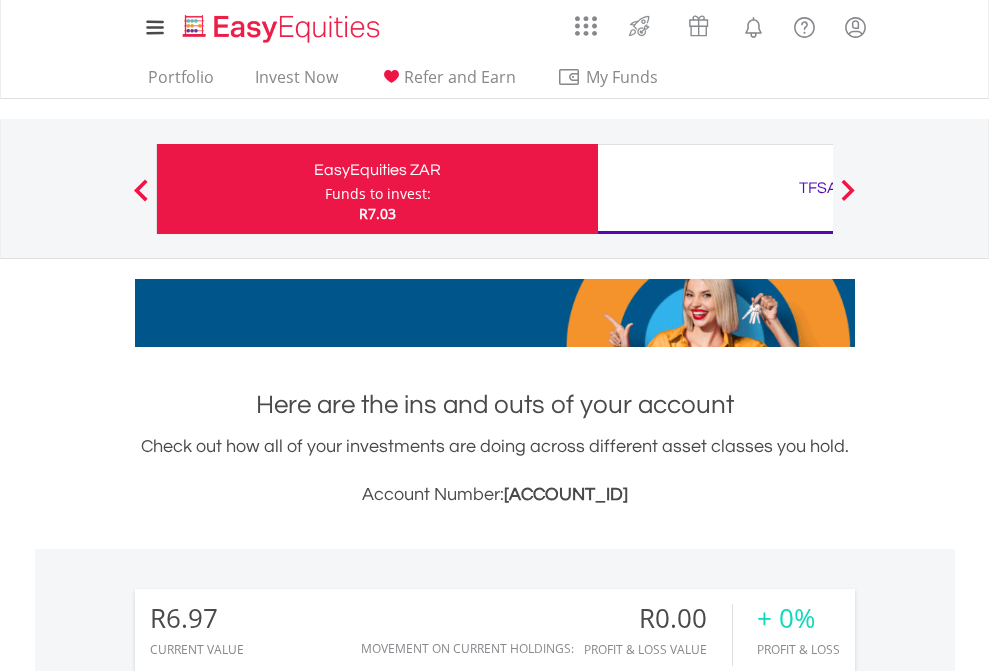 click on "Funds to invest:" at bounding box center (378, 194) 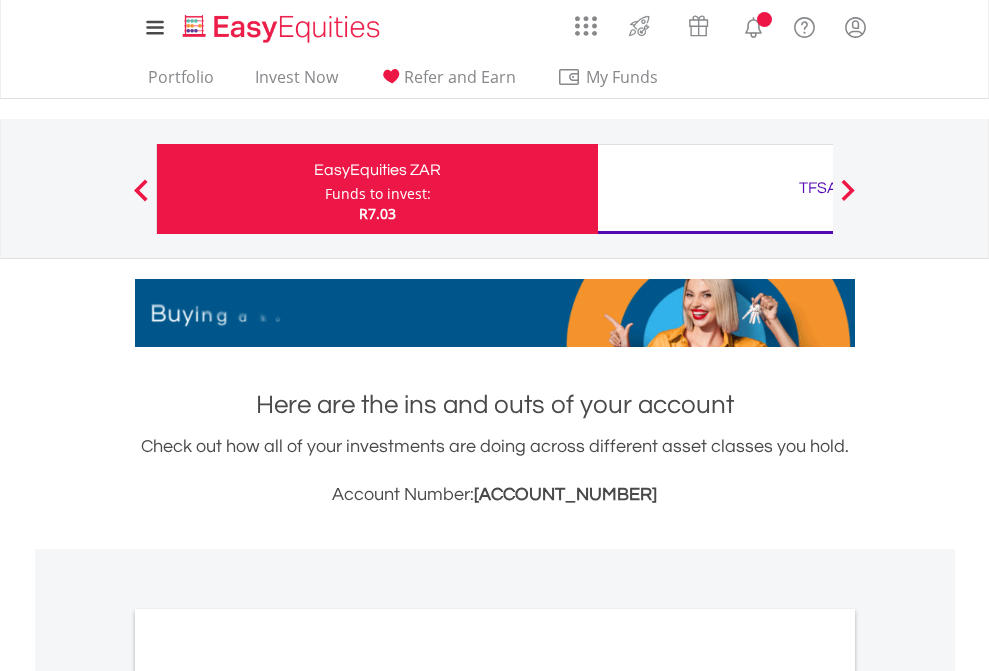 scroll, scrollTop: 0, scrollLeft: 0, axis: both 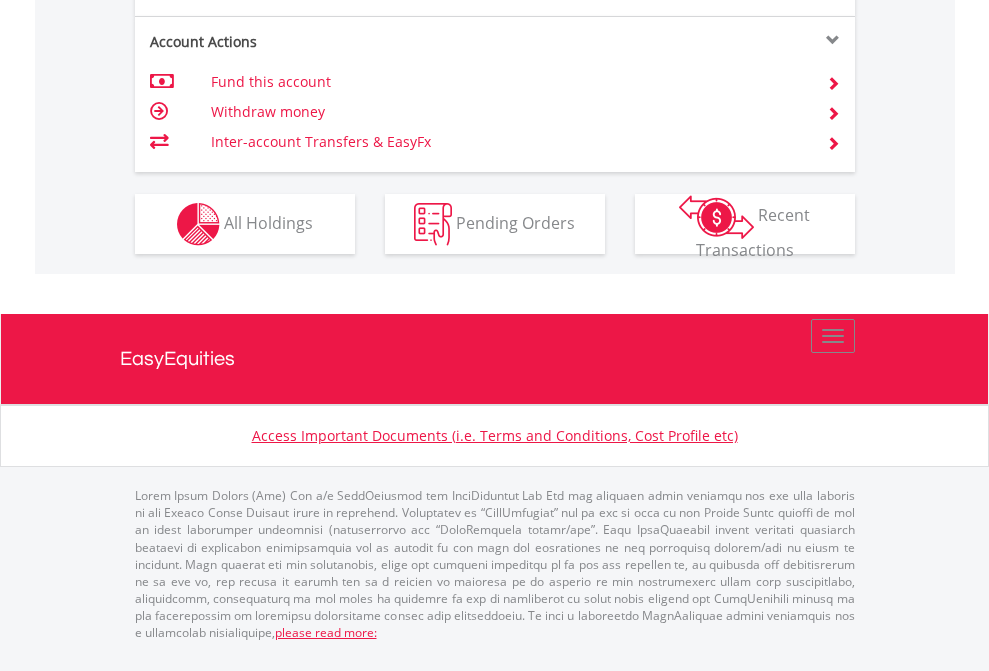 click on "Investment types" at bounding box center [706, -337] 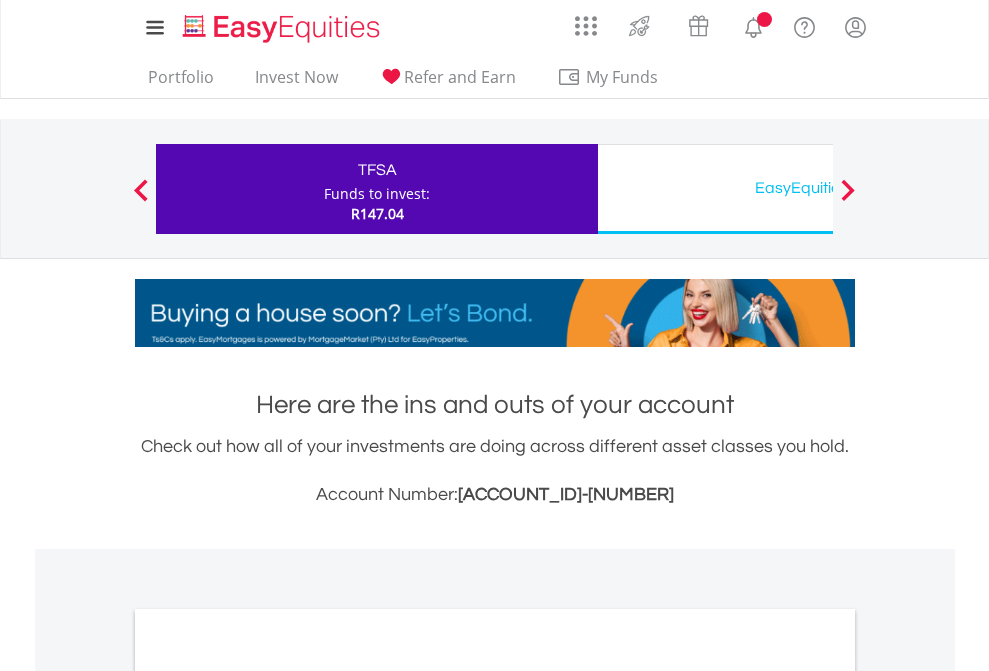 scroll, scrollTop: 0, scrollLeft: 0, axis: both 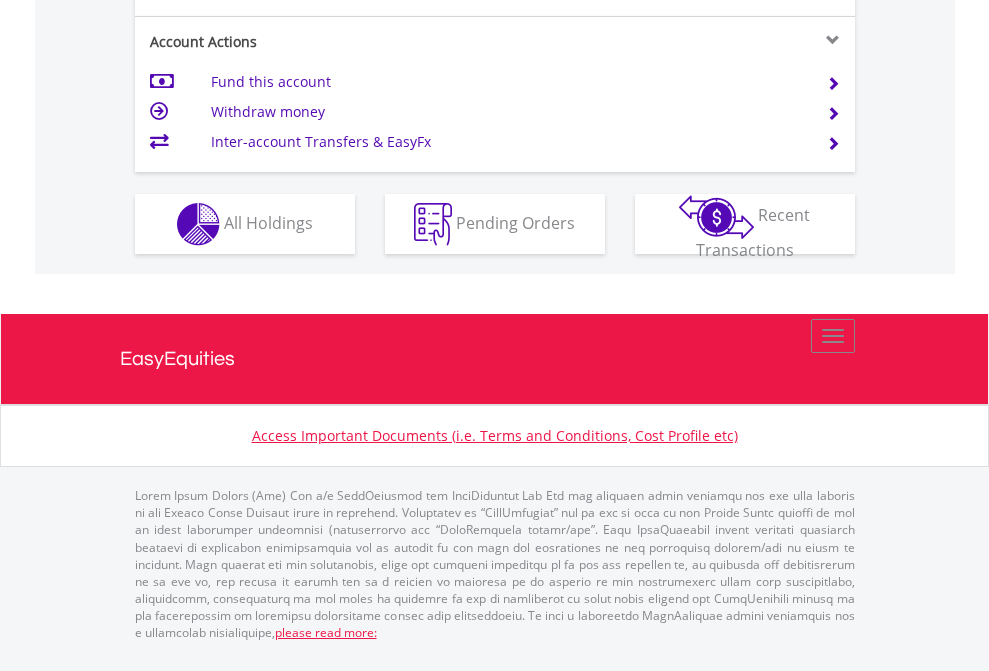 click on "Investment types" at bounding box center (706, -337) 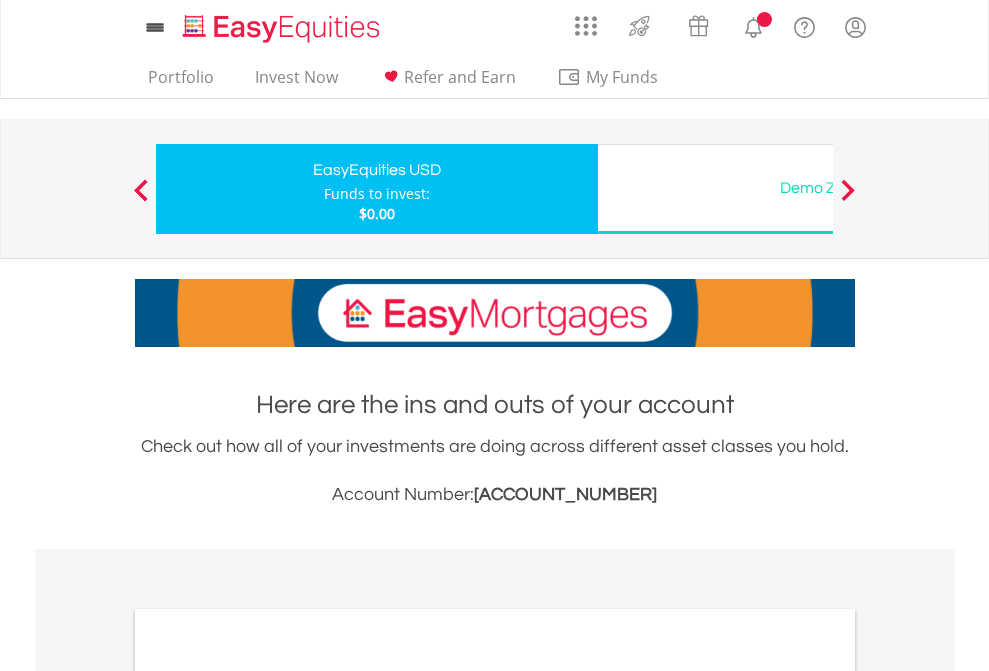 scroll, scrollTop: 0, scrollLeft: 0, axis: both 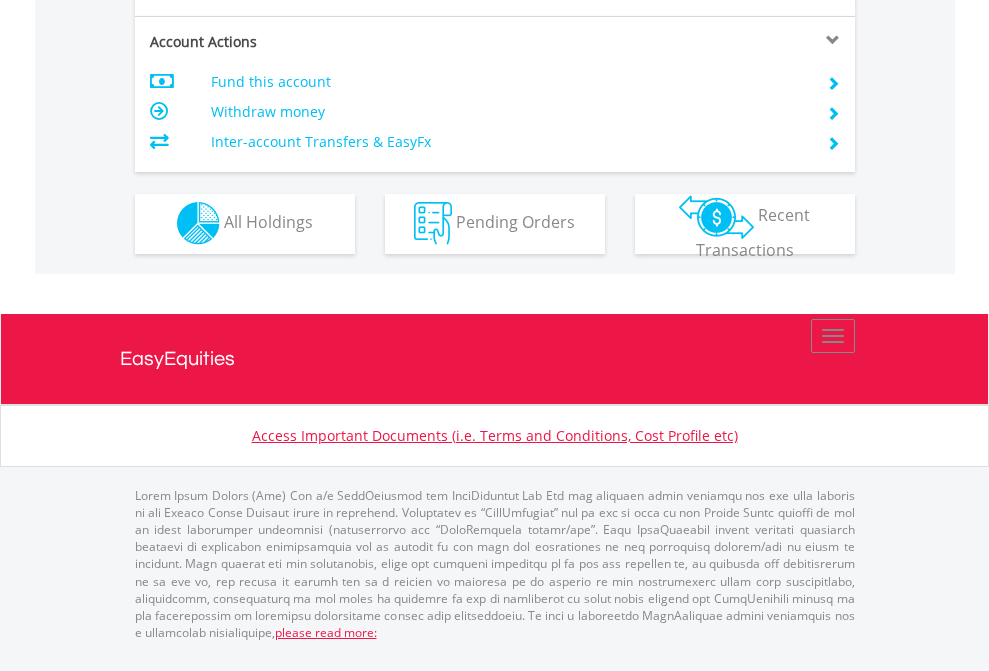 click on "Investment types" at bounding box center (706, -353) 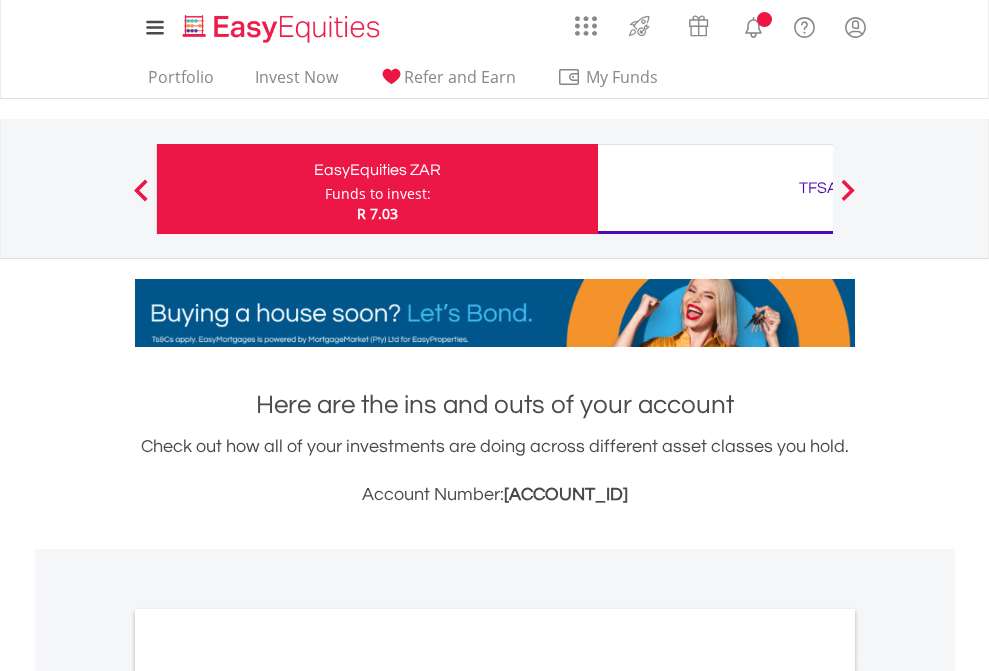 scroll, scrollTop: 0, scrollLeft: 0, axis: both 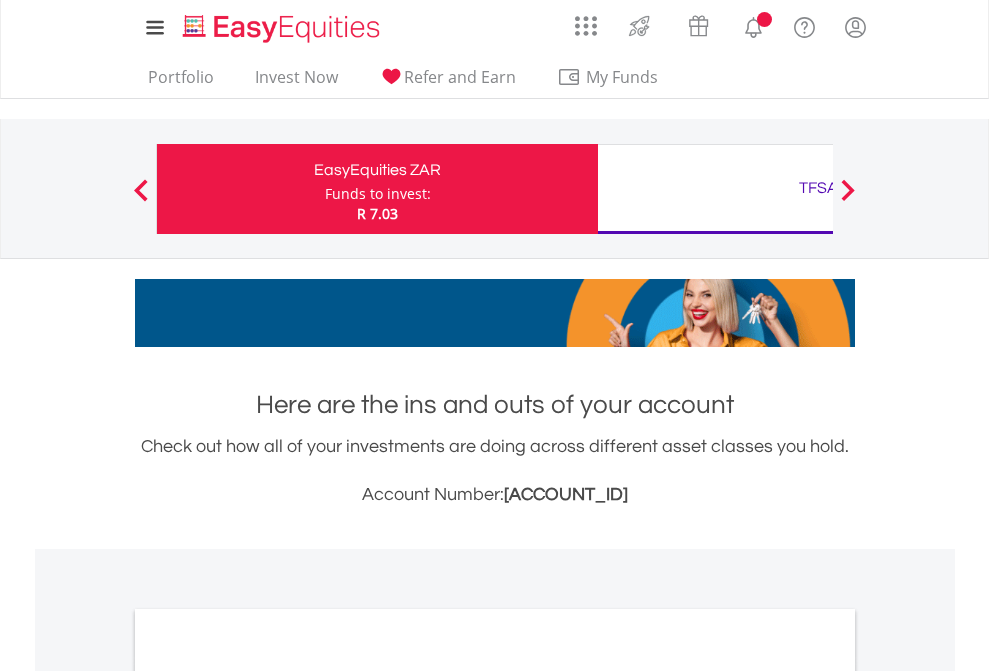 click on "All Holdings" at bounding box center (268, 1096) 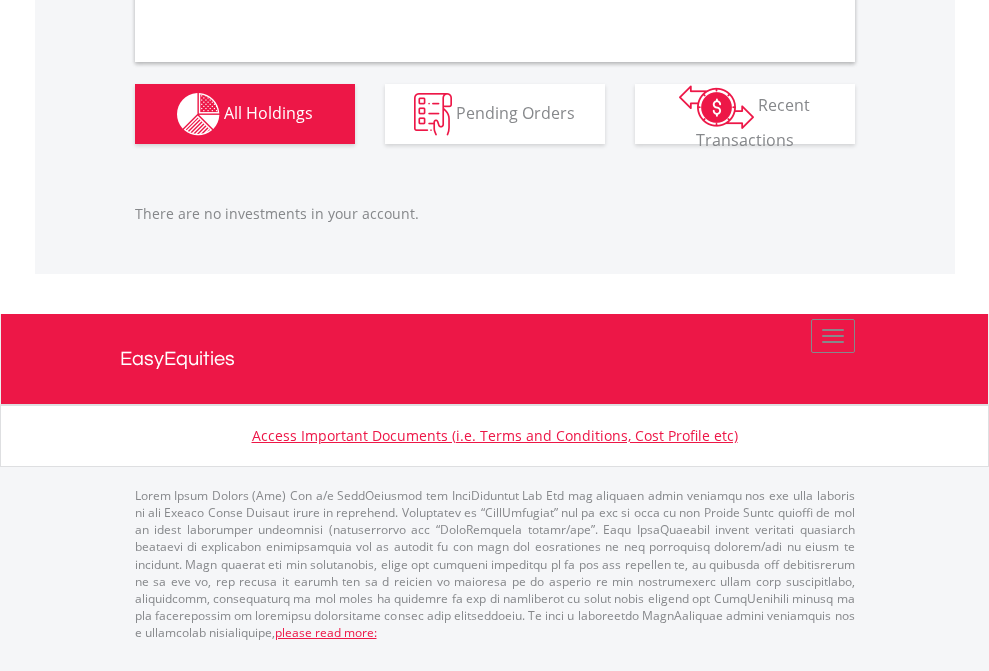 scroll, scrollTop: 1987, scrollLeft: 0, axis: vertical 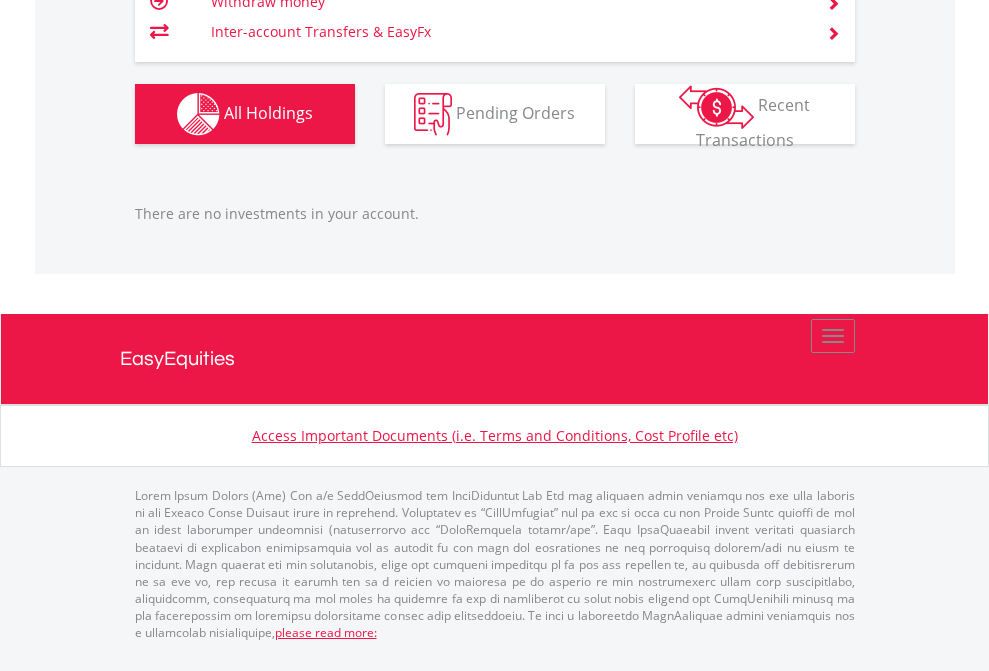 click on "TFSA" at bounding box center (818, -1166) 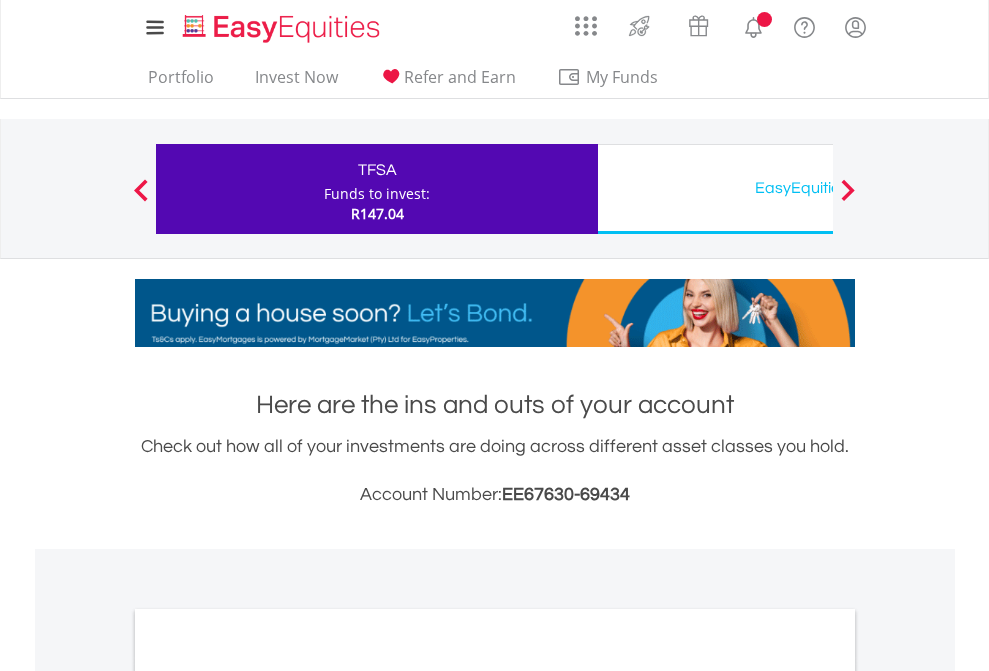 scroll, scrollTop: 0, scrollLeft: 0, axis: both 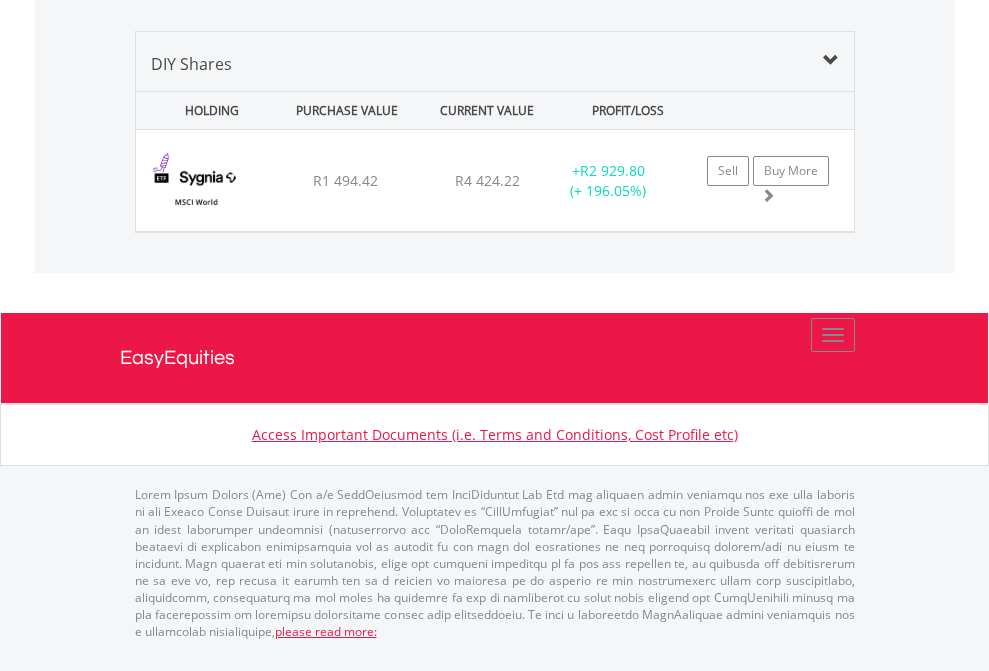 click on "EasyEquities USD" at bounding box center [818, -1419] 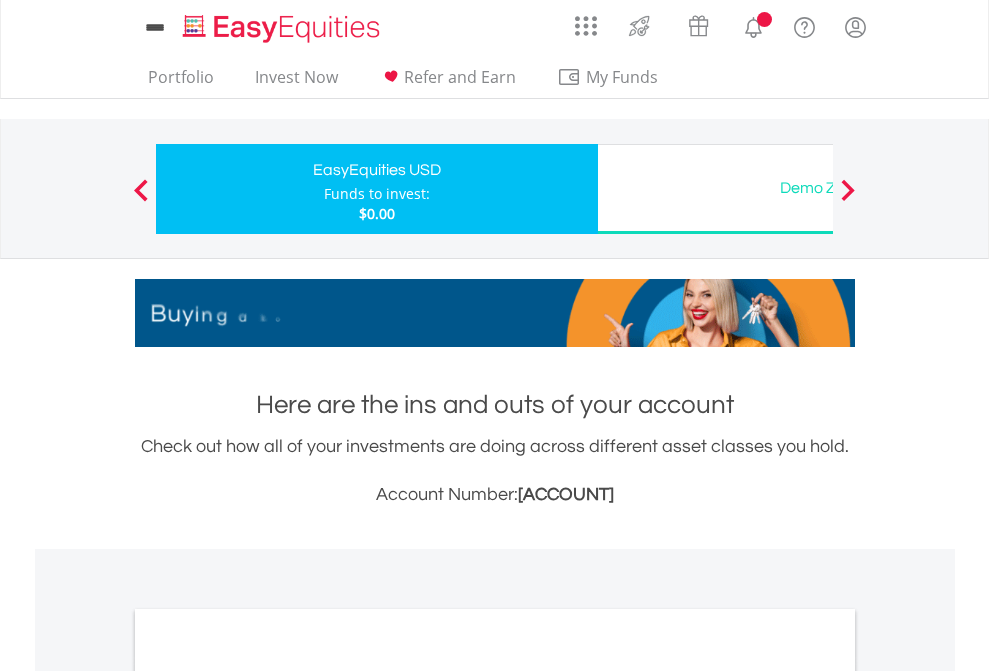 scroll, scrollTop: 0, scrollLeft: 0, axis: both 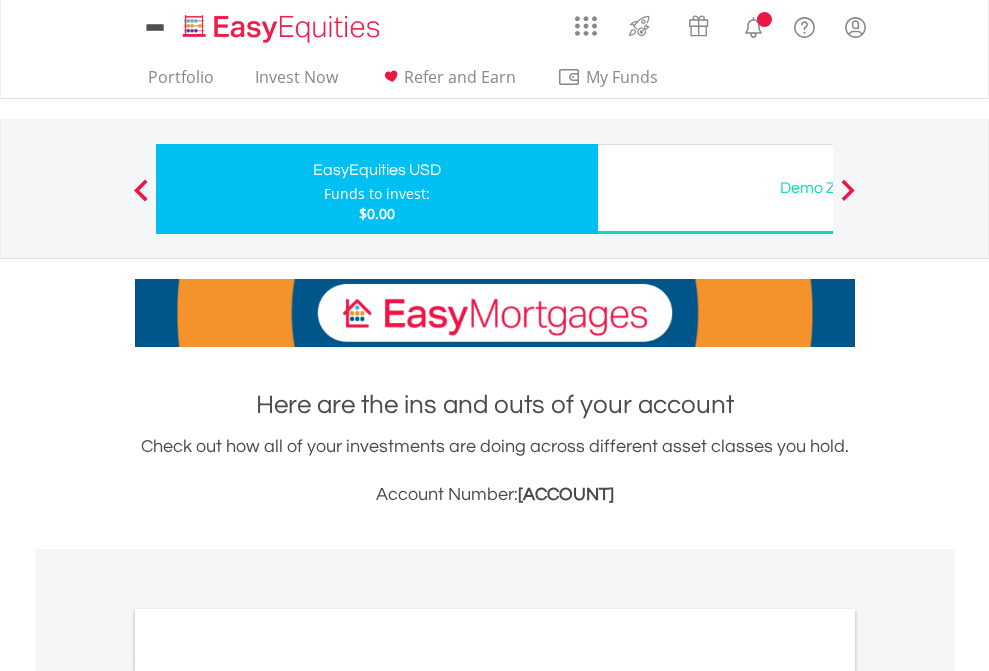 click on "All Holdings" at bounding box center [268, 1096] 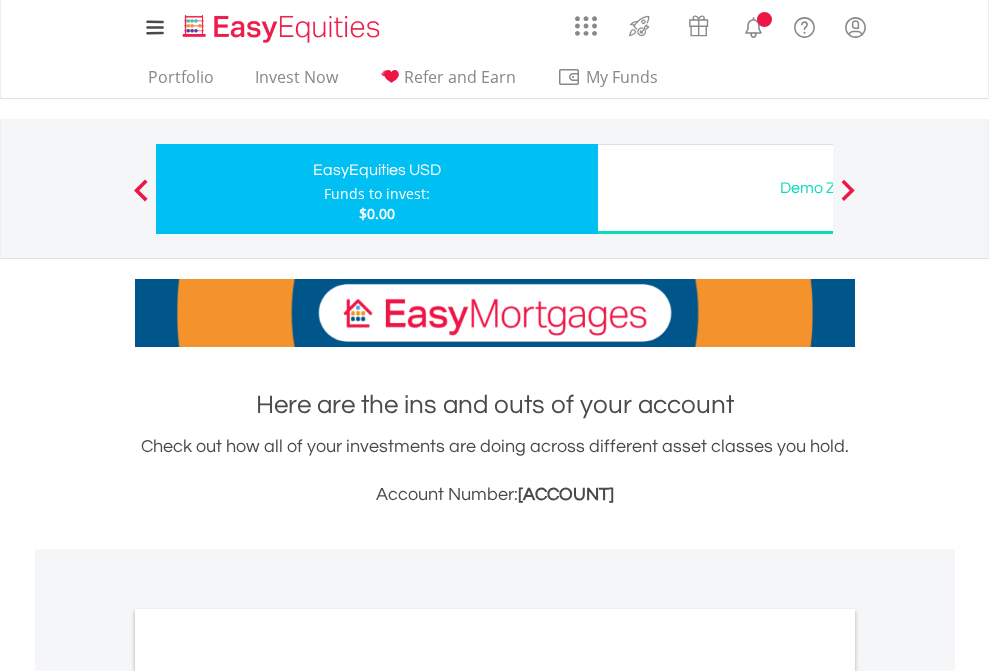scroll, scrollTop: 1202, scrollLeft: 0, axis: vertical 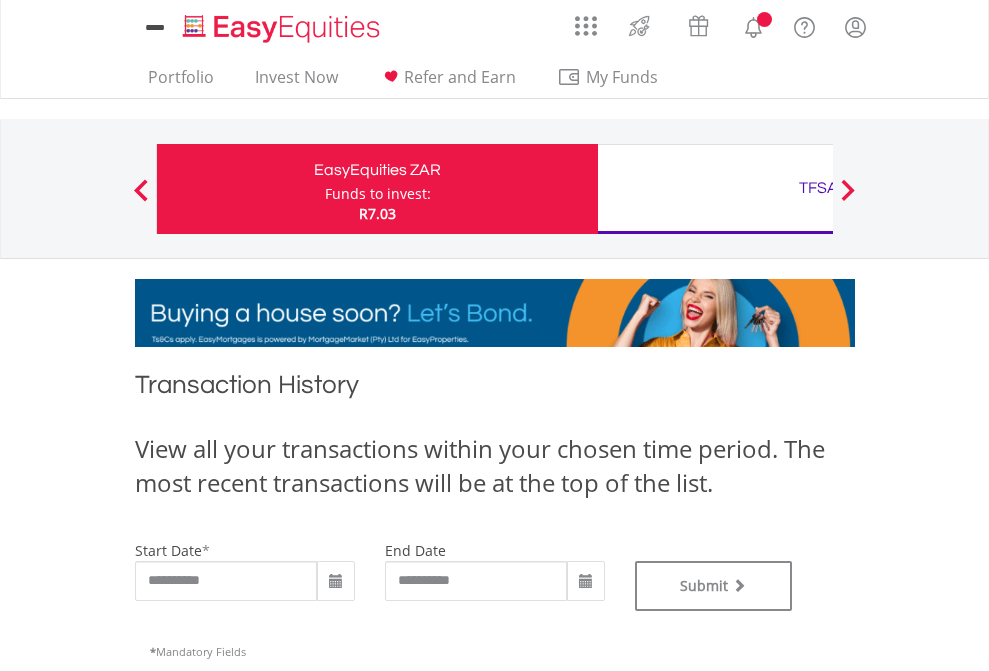 type on "**********" 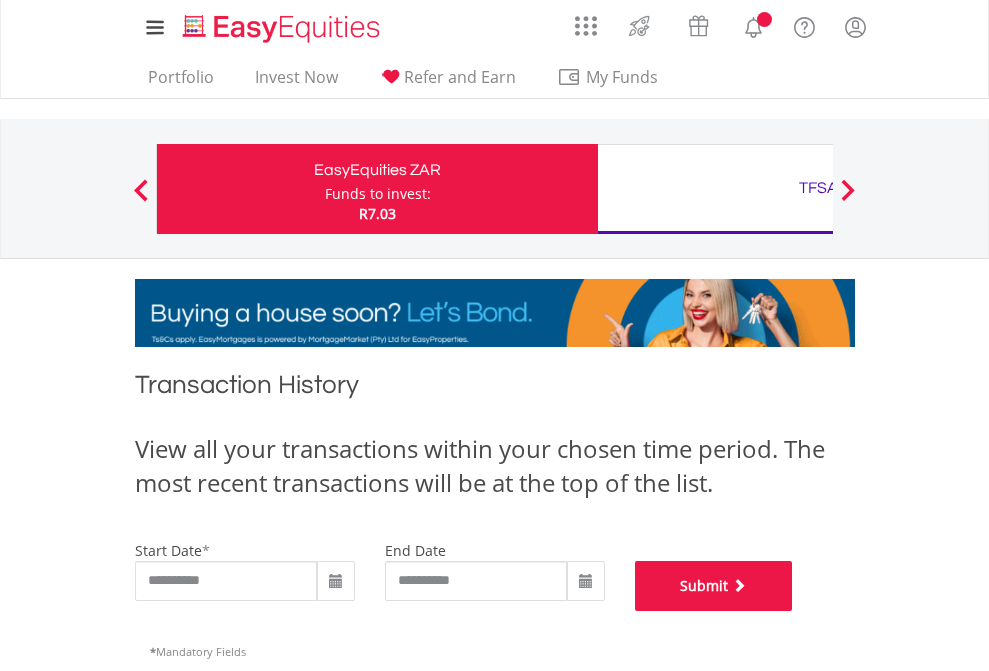 click on "Submit" at bounding box center [714, 586] 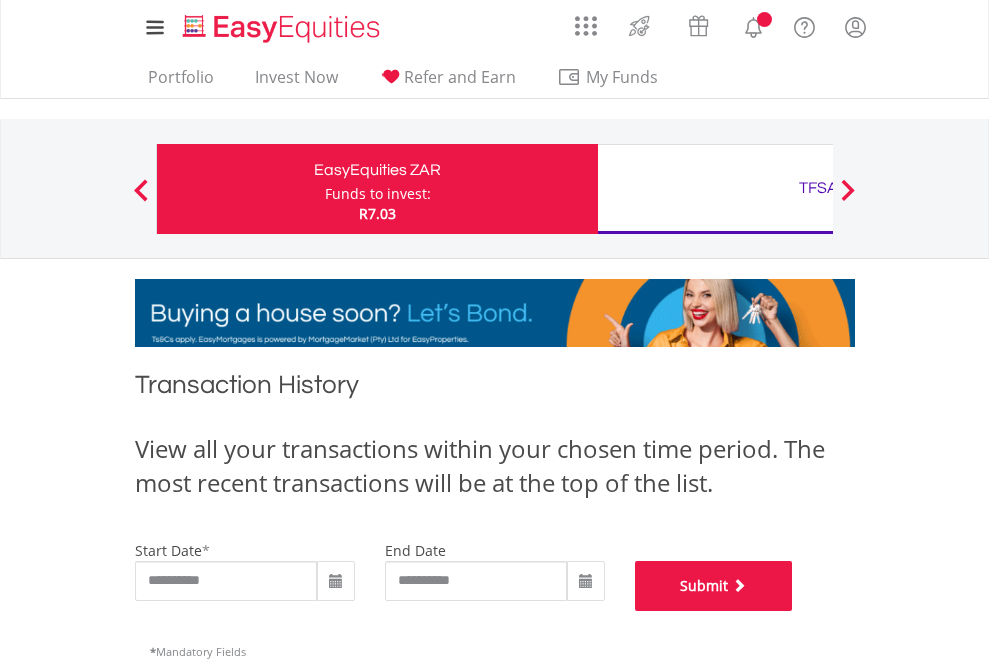 scroll, scrollTop: 811, scrollLeft: 0, axis: vertical 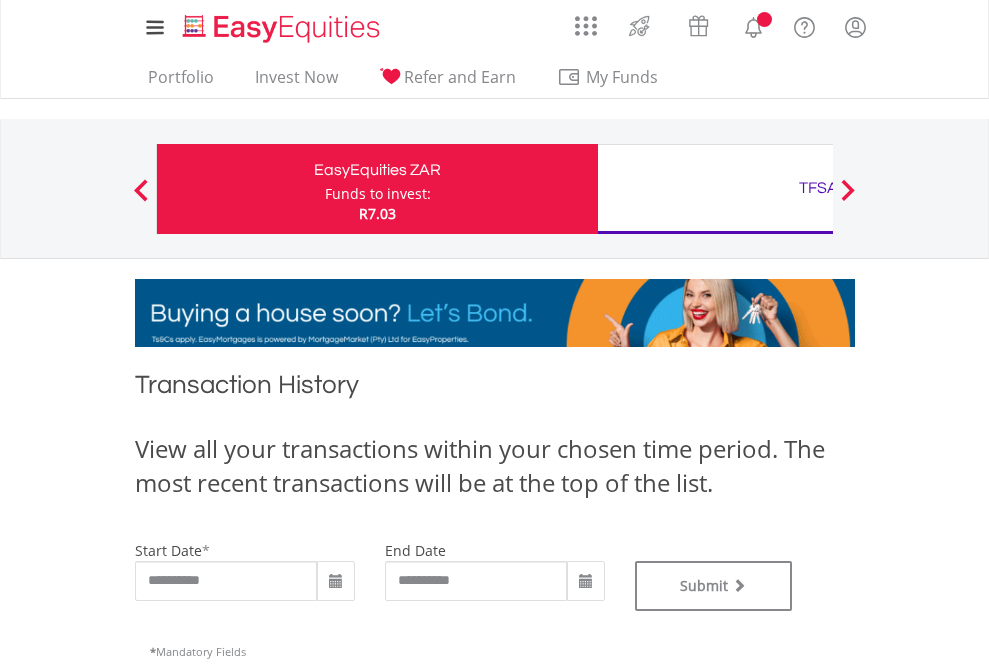click on "TFSA" at bounding box center [818, 188] 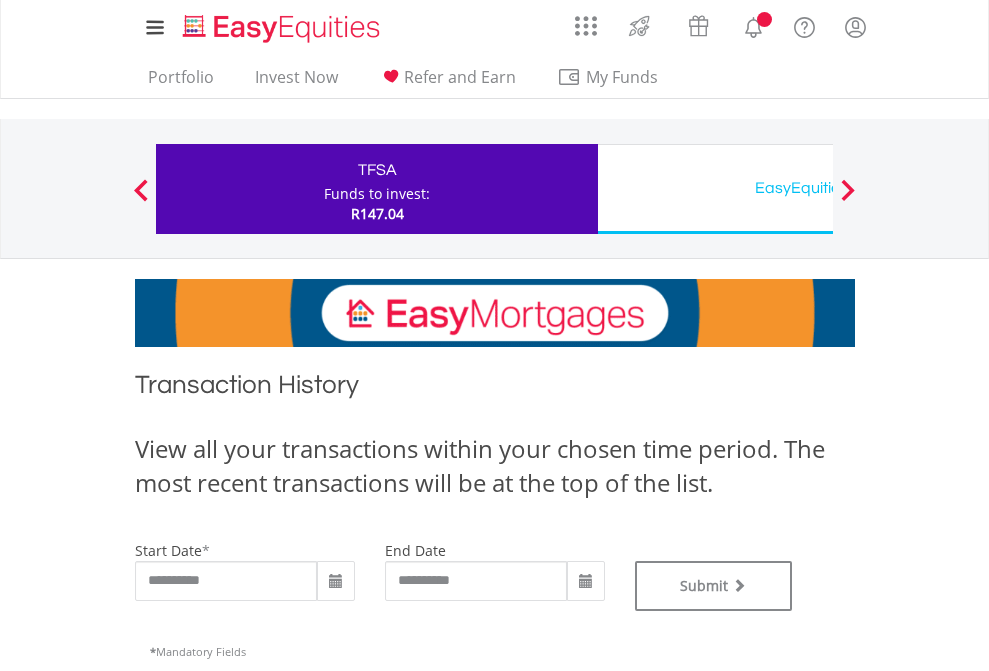 scroll, scrollTop: 0, scrollLeft: 0, axis: both 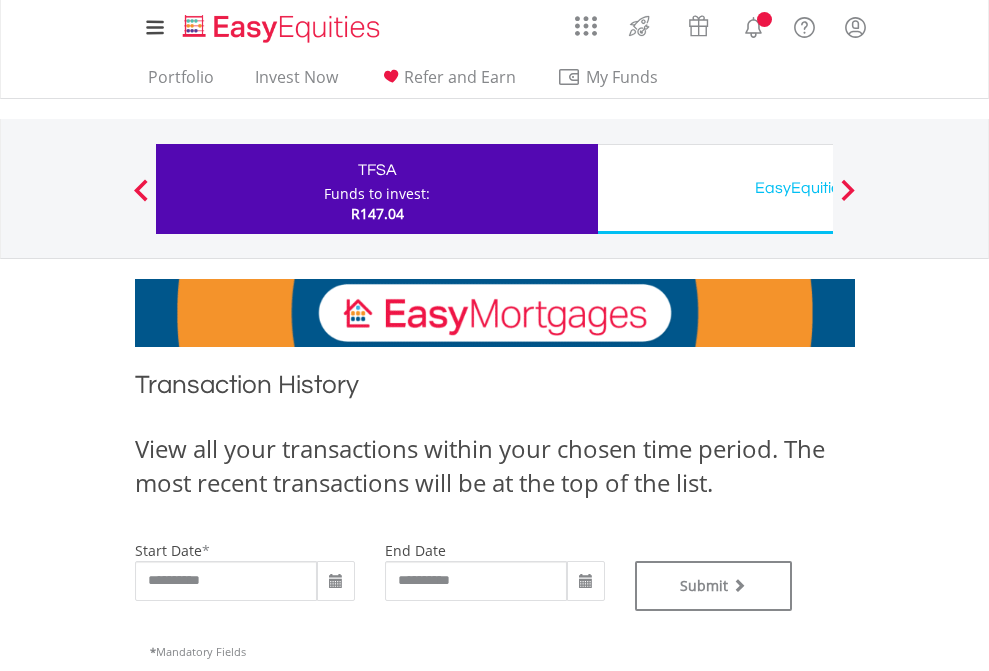 type on "**********" 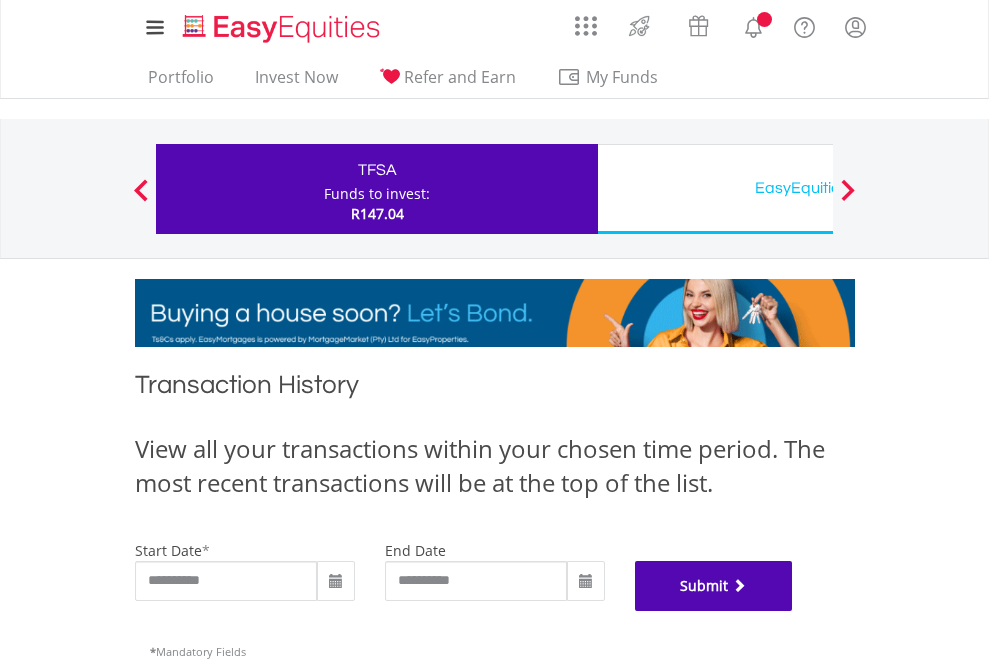 click on "Submit" at bounding box center (714, 586) 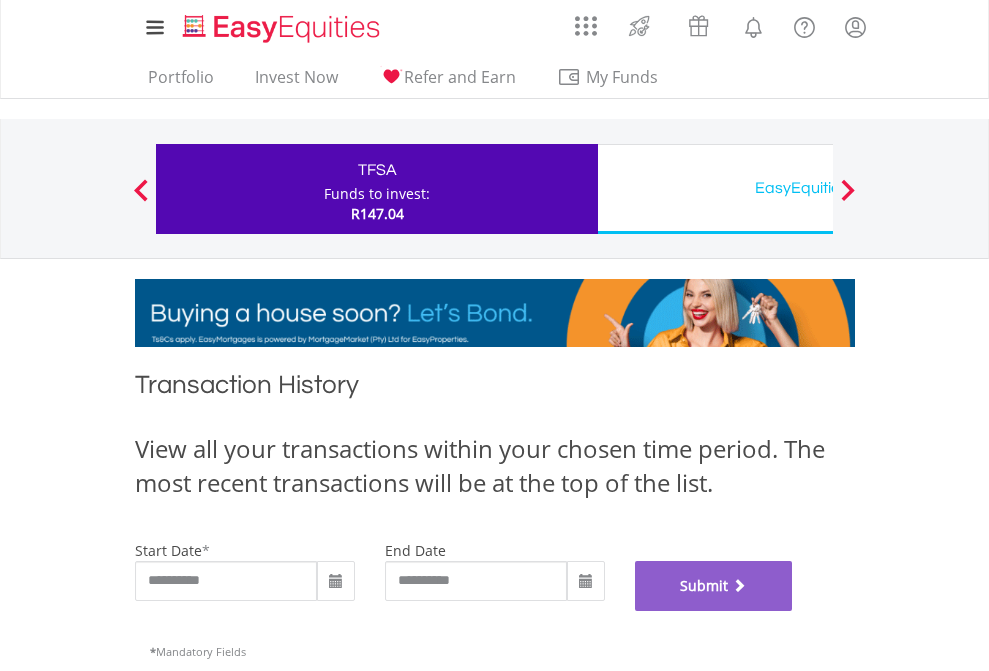 scroll, scrollTop: 811, scrollLeft: 0, axis: vertical 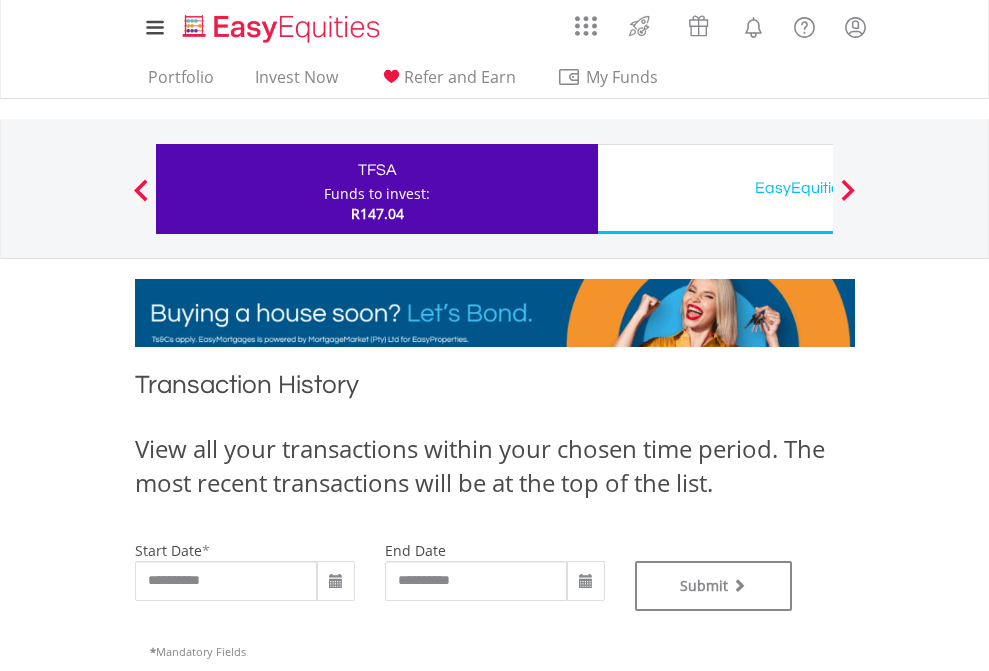 click on "EasyEquities USD" at bounding box center (818, 188) 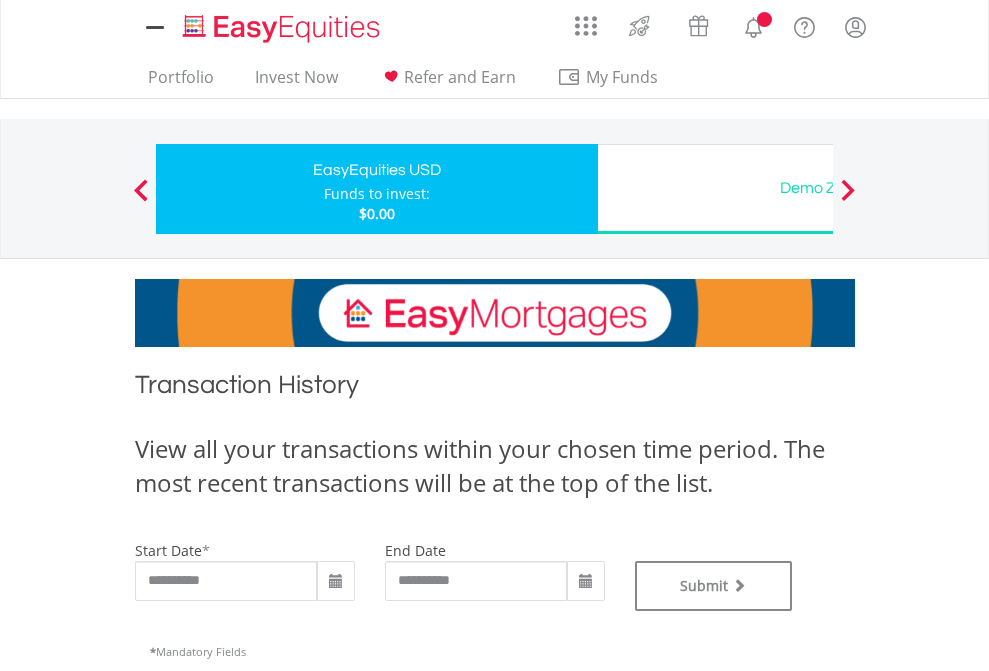 scroll, scrollTop: 0, scrollLeft: 0, axis: both 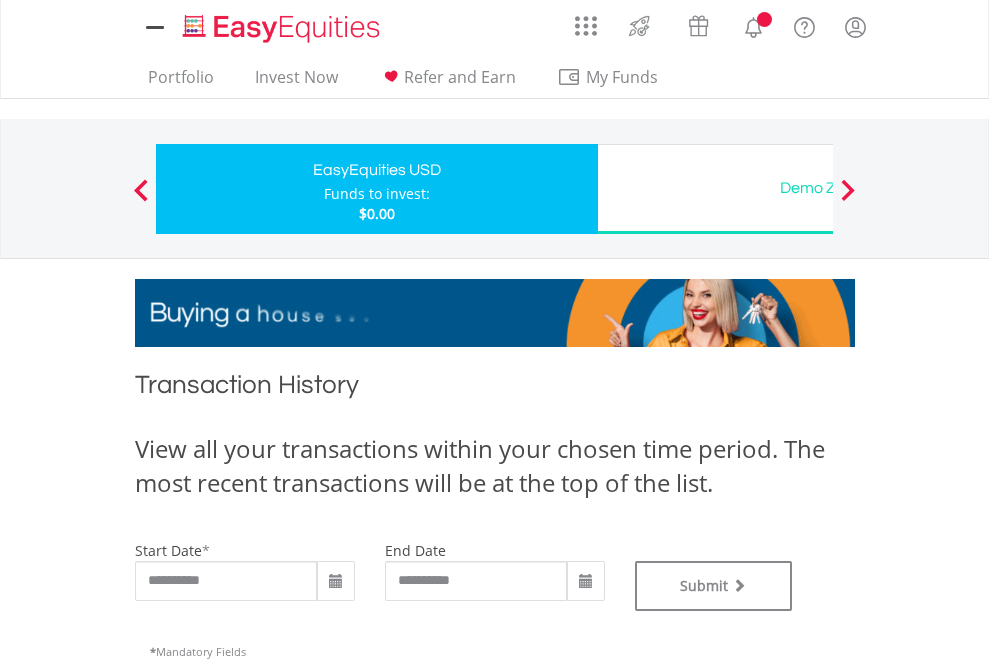 type on "**********" 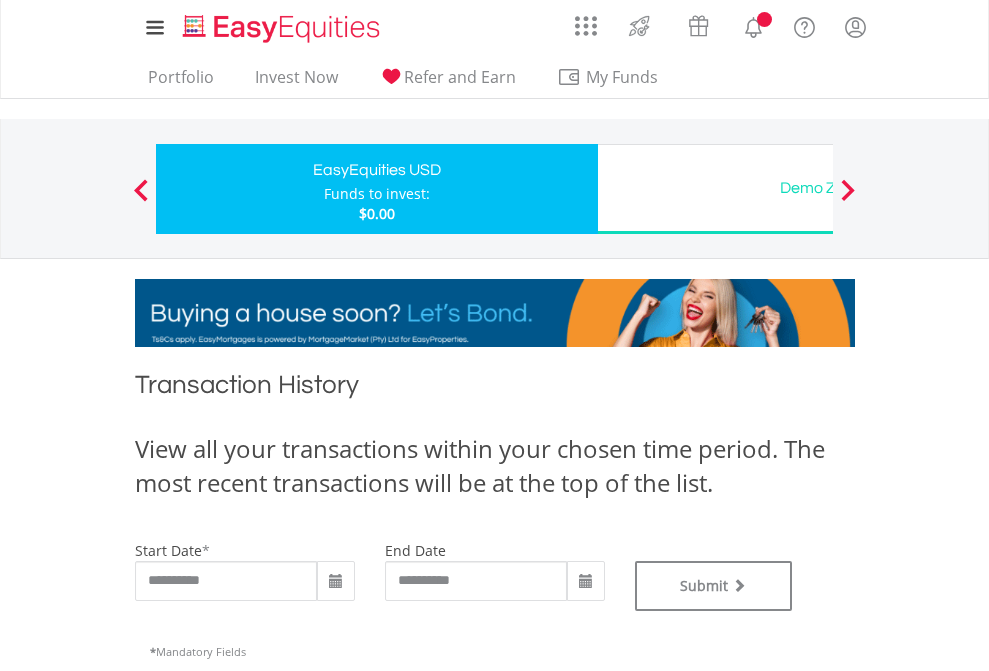 type on "**********" 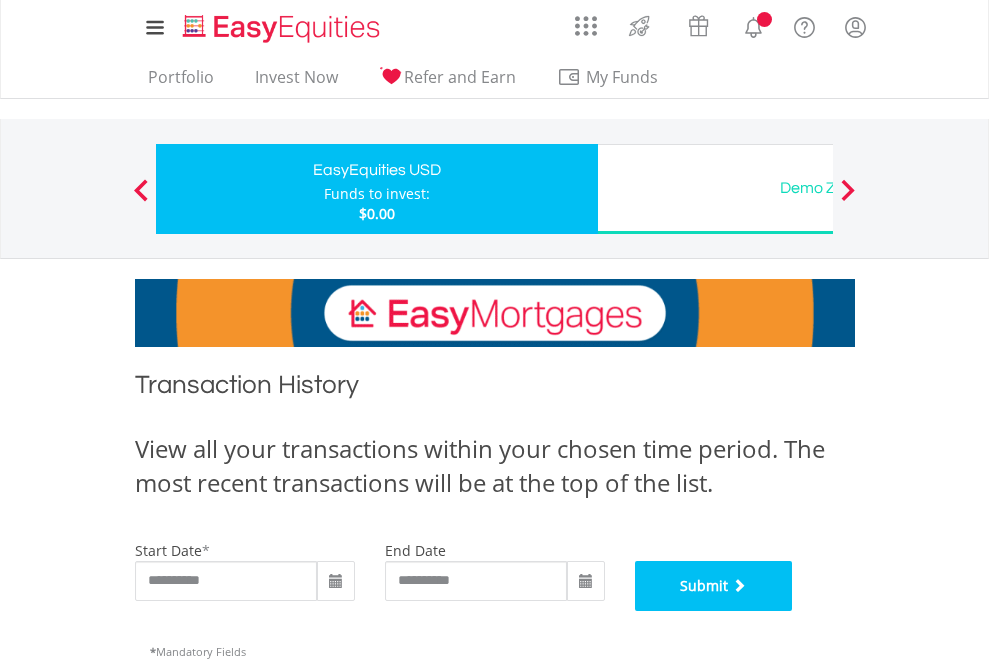 click on "Submit" at bounding box center [714, 586] 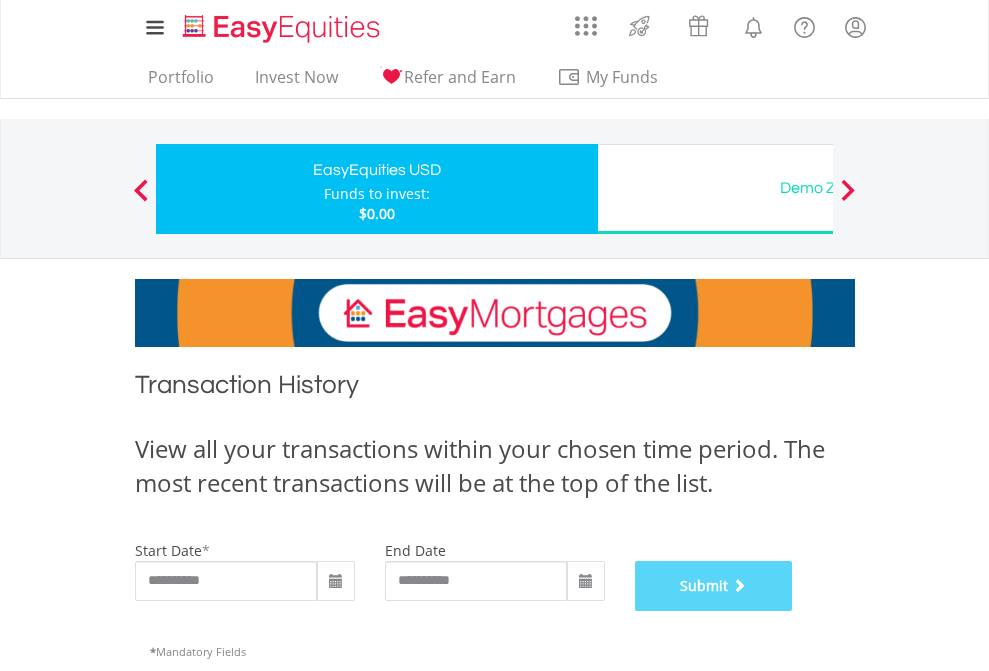 scroll, scrollTop: 811, scrollLeft: 0, axis: vertical 